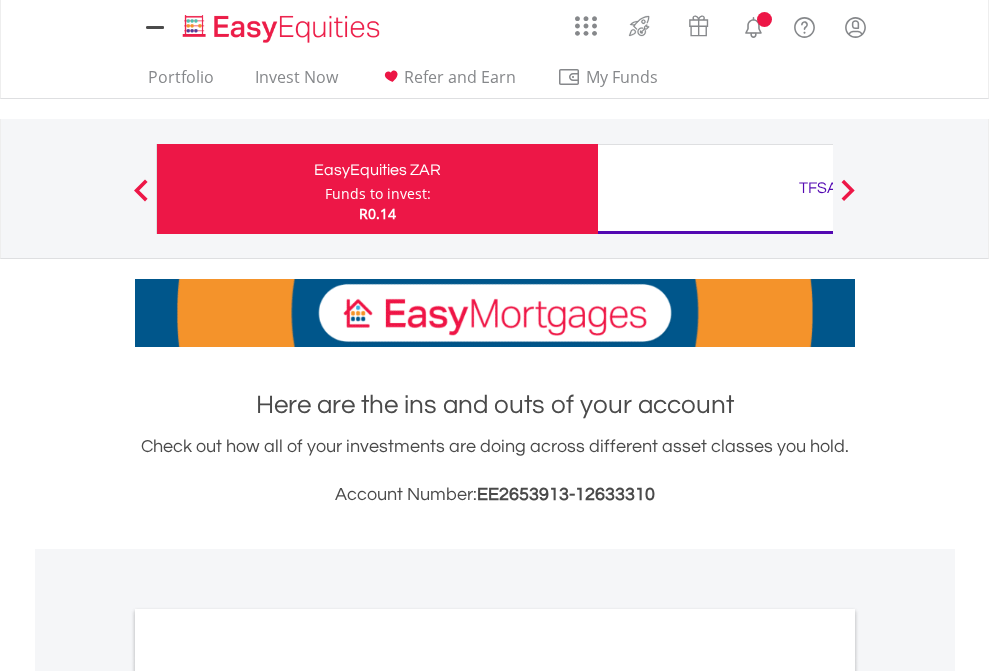 scroll, scrollTop: 0, scrollLeft: 0, axis: both 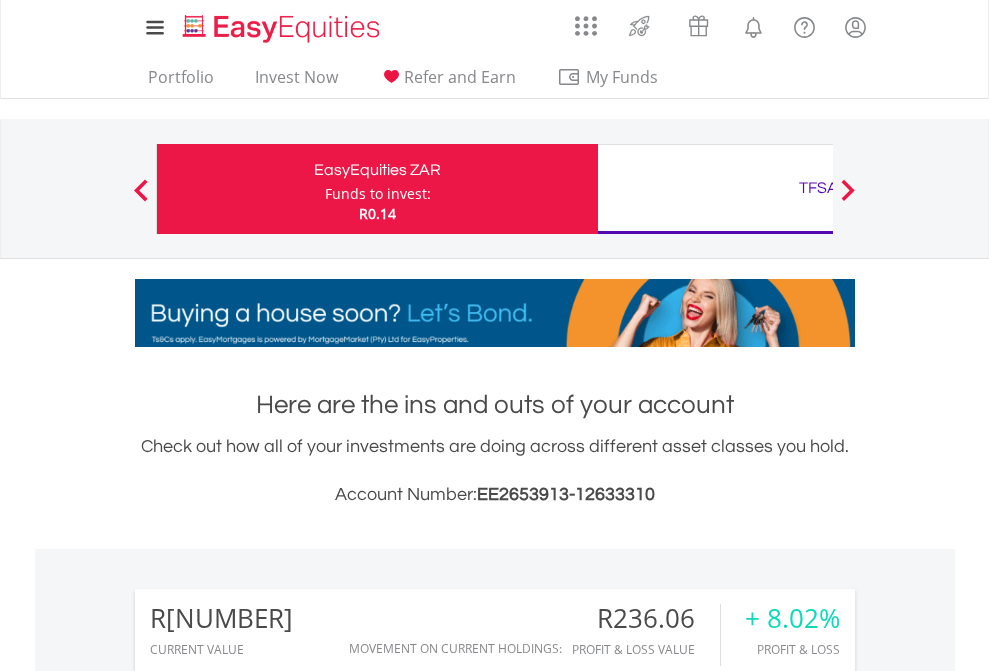 click on "Funds to invest:" at bounding box center [378, 194] 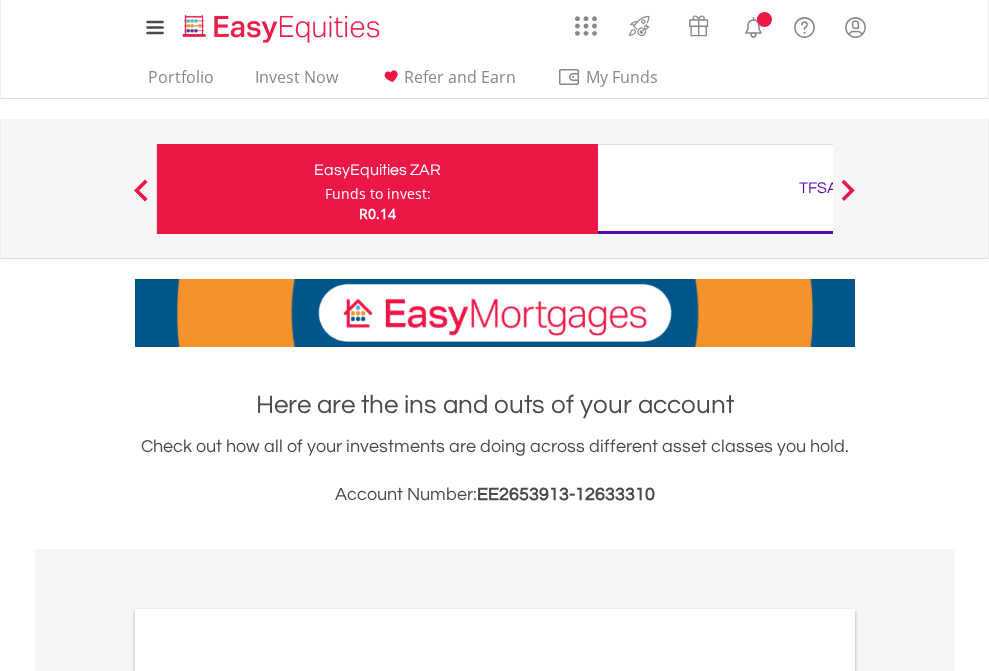 scroll, scrollTop: 0, scrollLeft: 0, axis: both 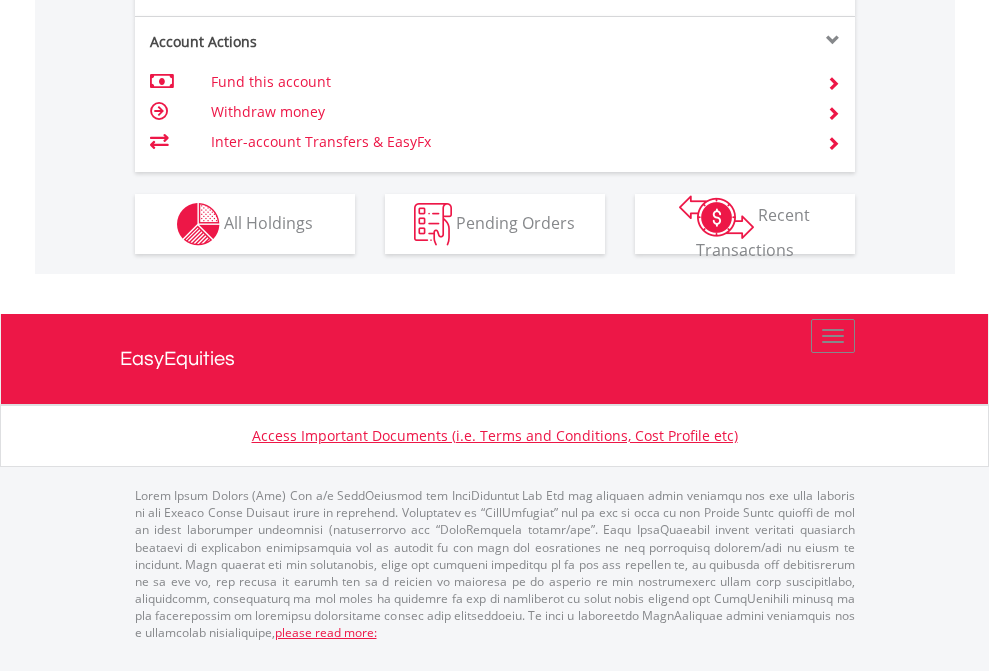 click on "Investment types" at bounding box center [706, -337] 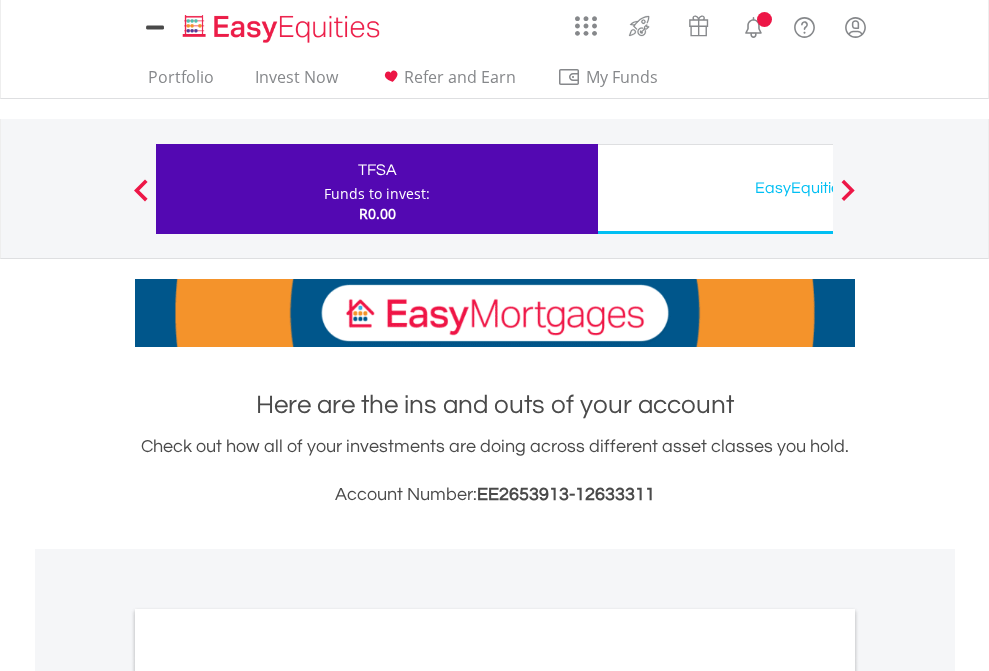 scroll, scrollTop: 0, scrollLeft: 0, axis: both 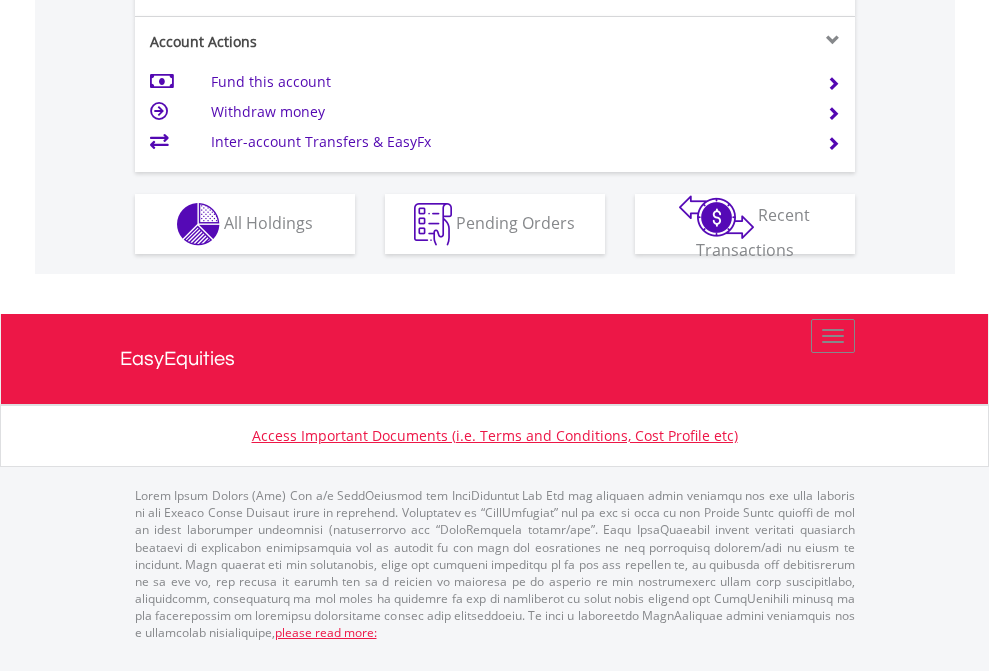 click on "Investment types" at bounding box center (706, -337) 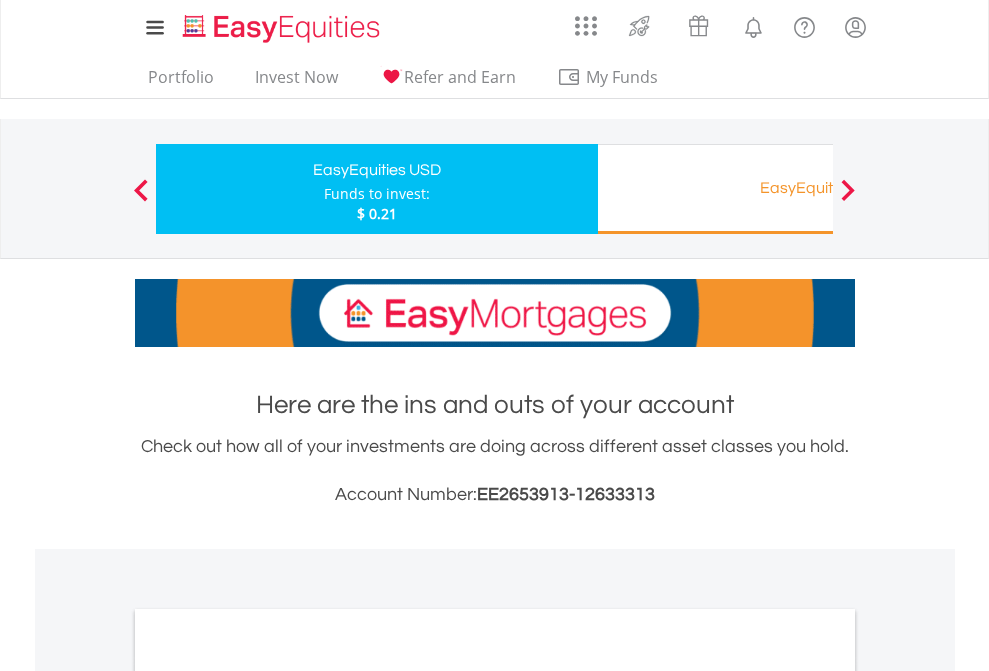 scroll, scrollTop: 0, scrollLeft: 0, axis: both 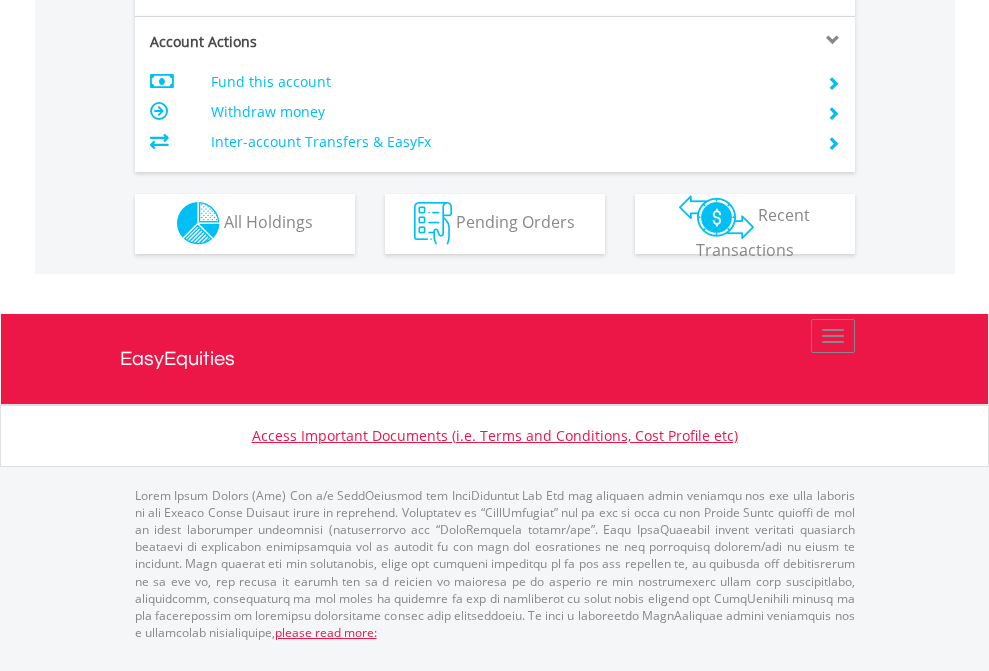 click on "Investment types" at bounding box center [706, -357] 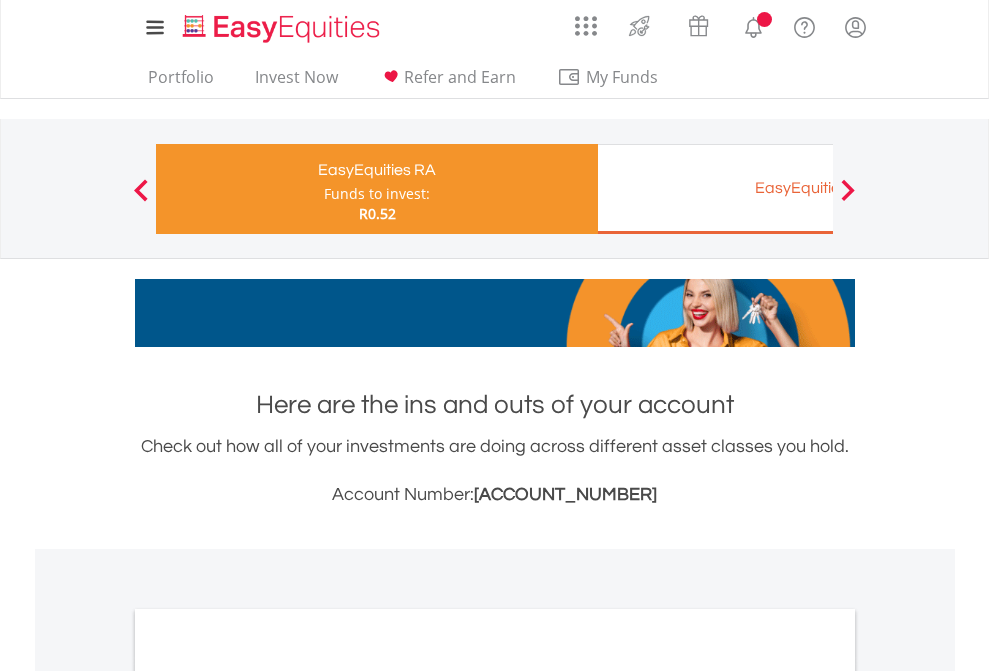 scroll, scrollTop: 0, scrollLeft: 0, axis: both 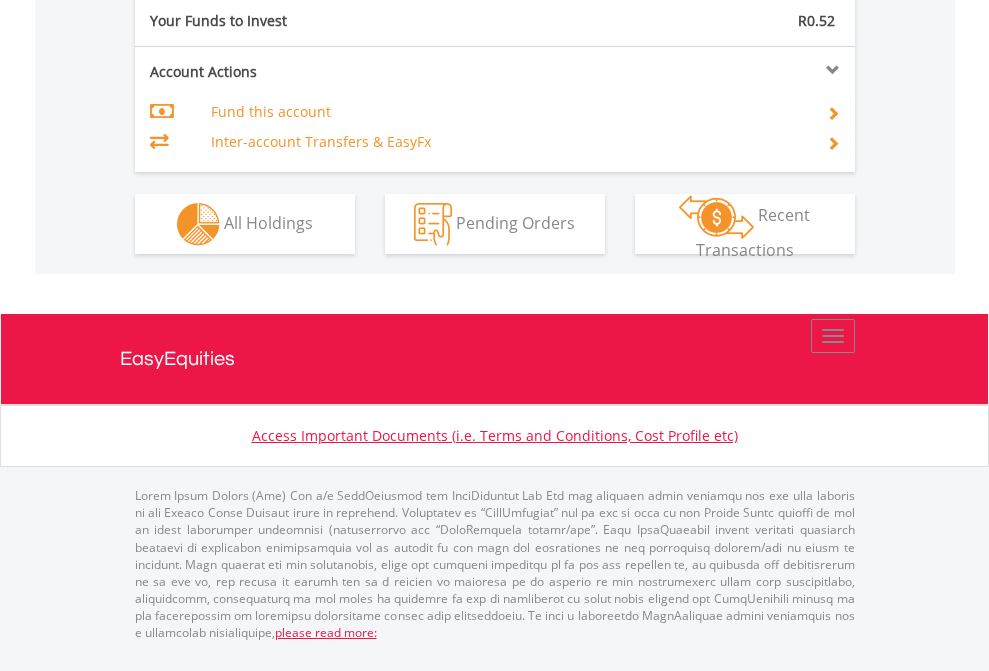 click on "Investment types" at bounding box center (706, -307) 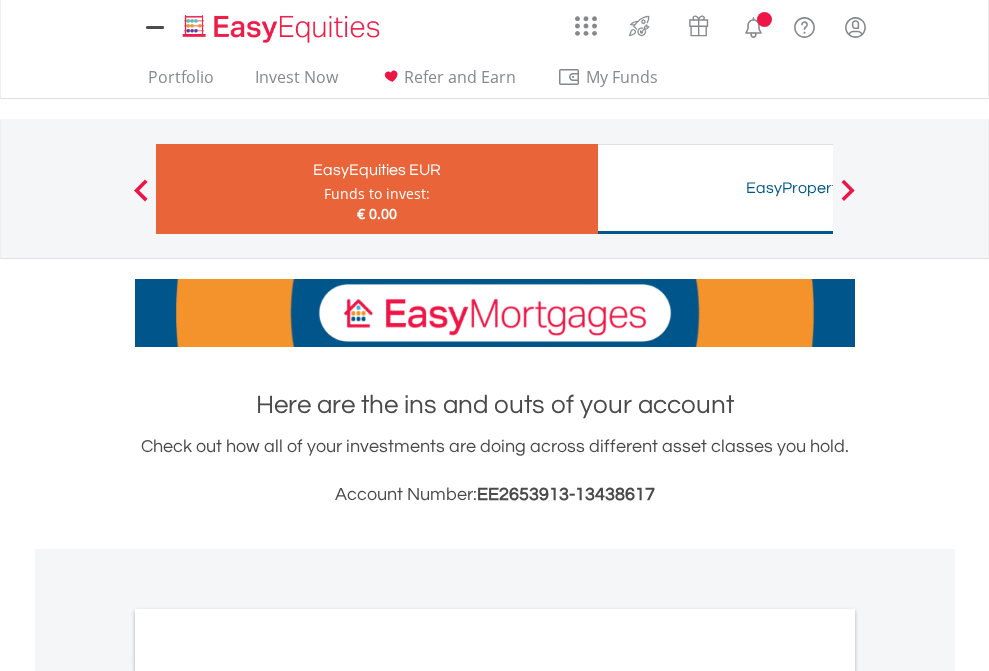 scroll, scrollTop: 0, scrollLeft: 0, axis: both 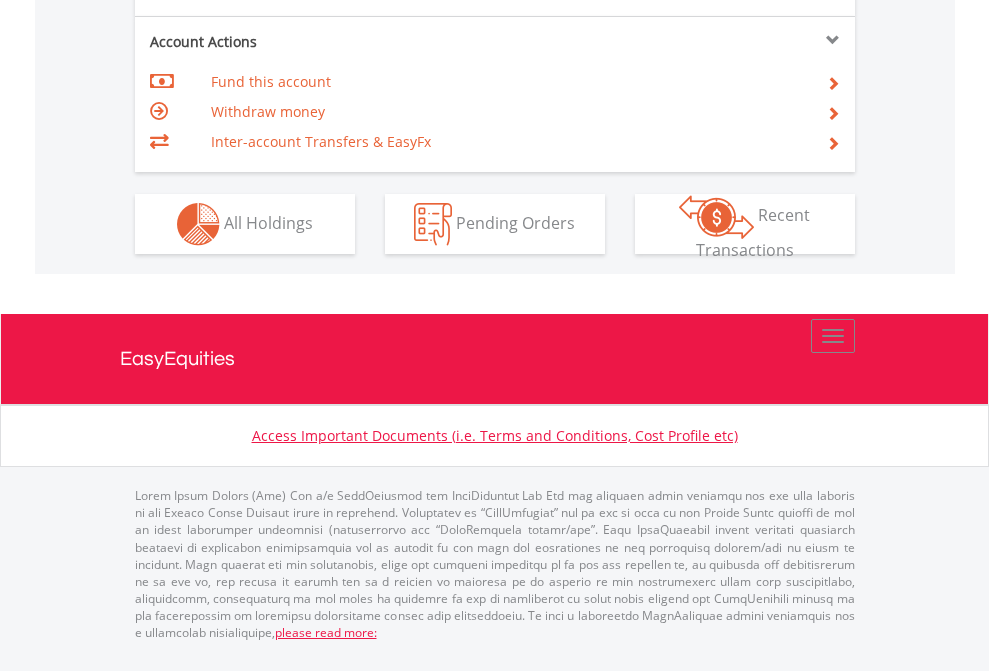 click on "Investment types" at bounding box center (706, -337) 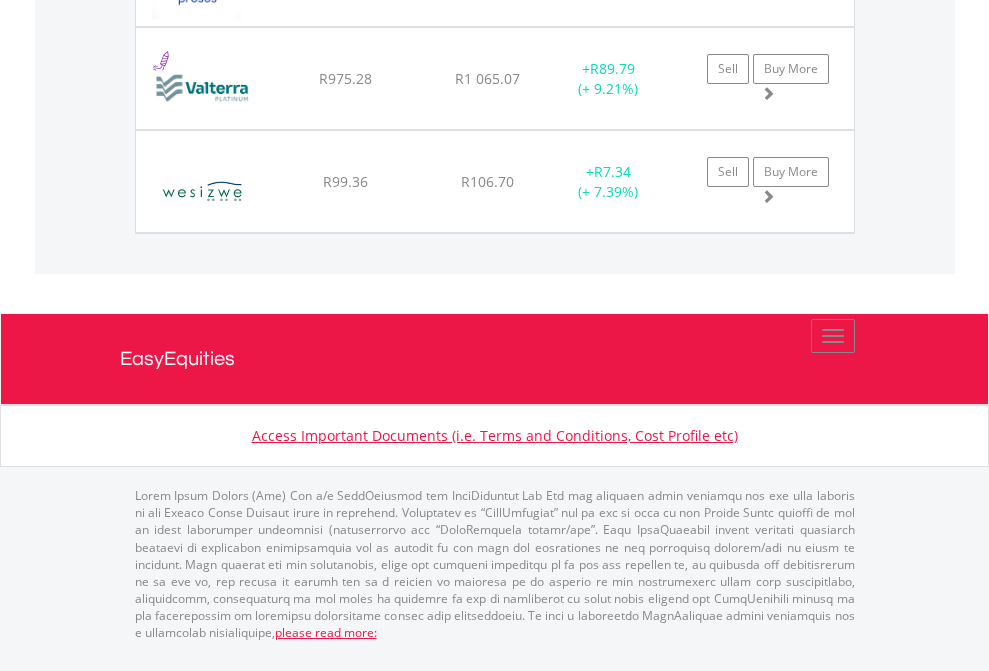 scroll, scrollTop: 2305, scrollLeft: 0, axis: vertical 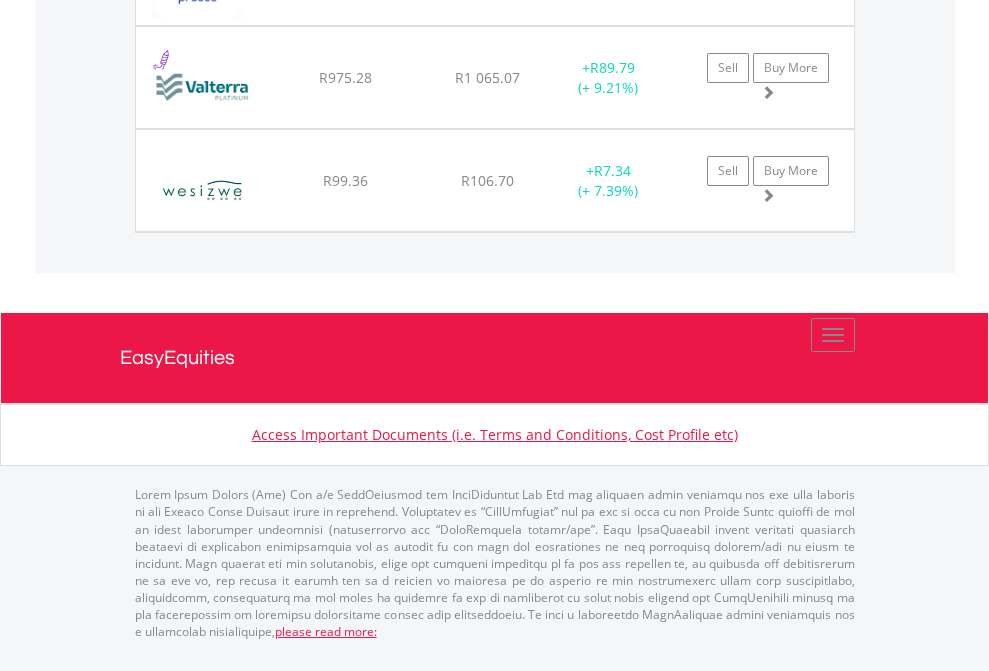 click on "TFSA" at bounding box center (818, -1831) 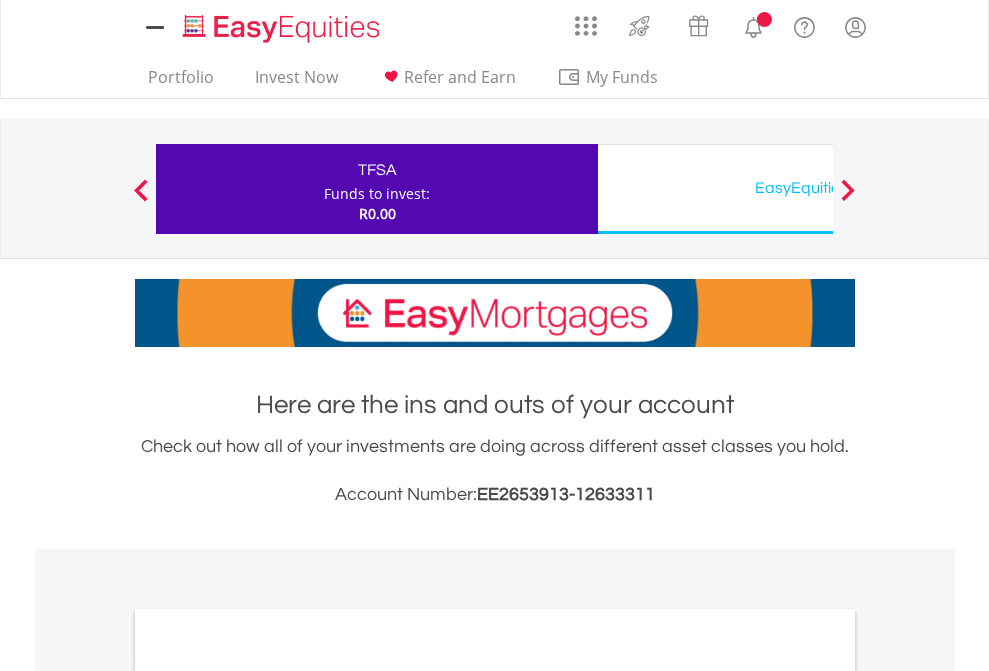 scroll, scrollTop: 1202, scrollLeft: 0, axis: vertical 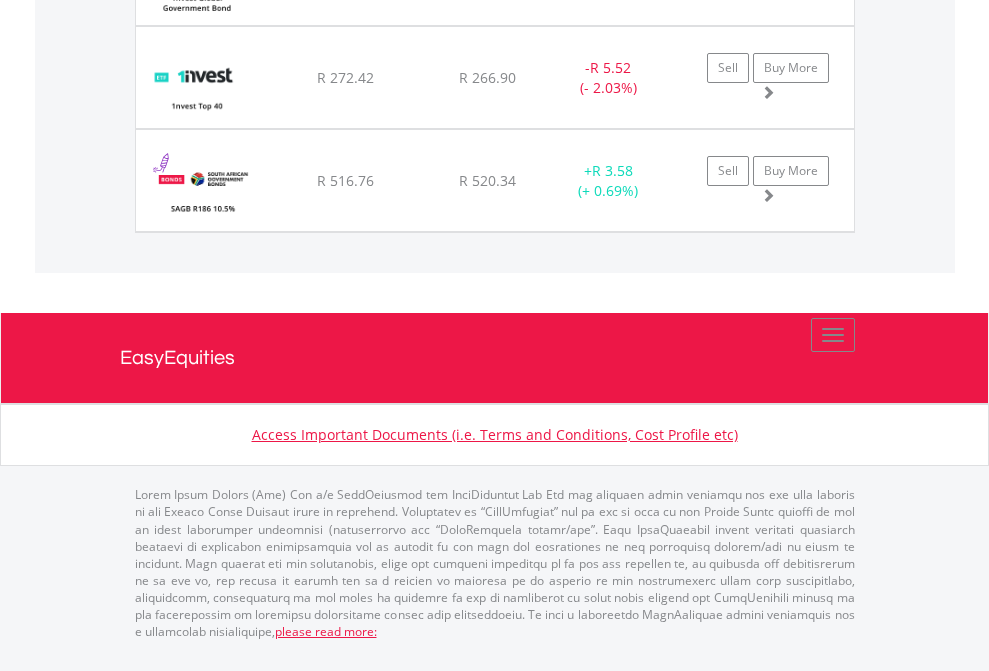 click on "EasyEquities USD" at bounding box center (818, -1585) 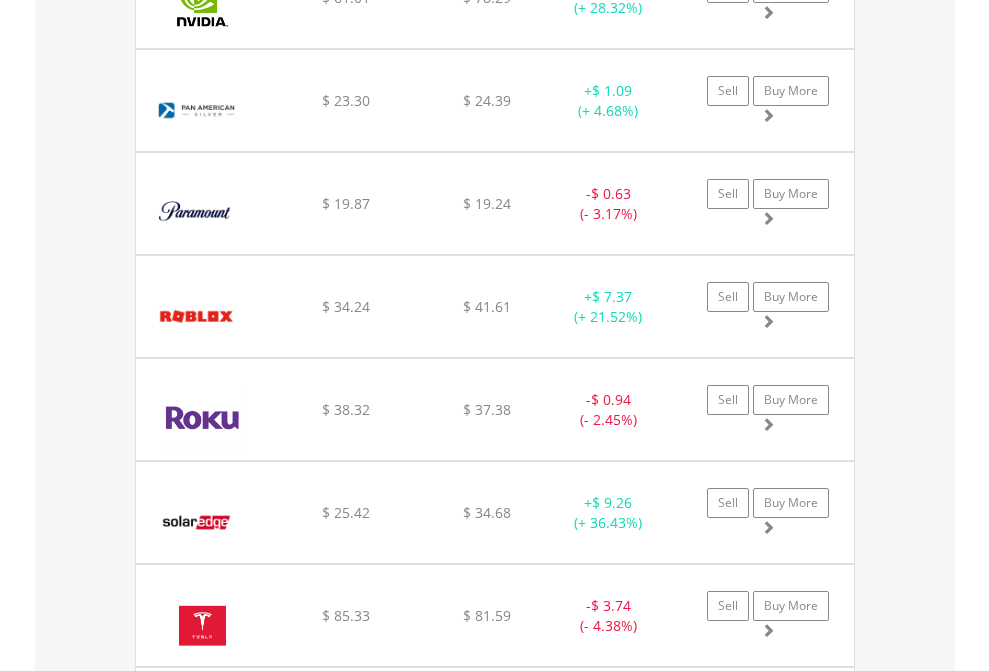 click on "EasyEquities RA" at bounding box center (818, -2077) 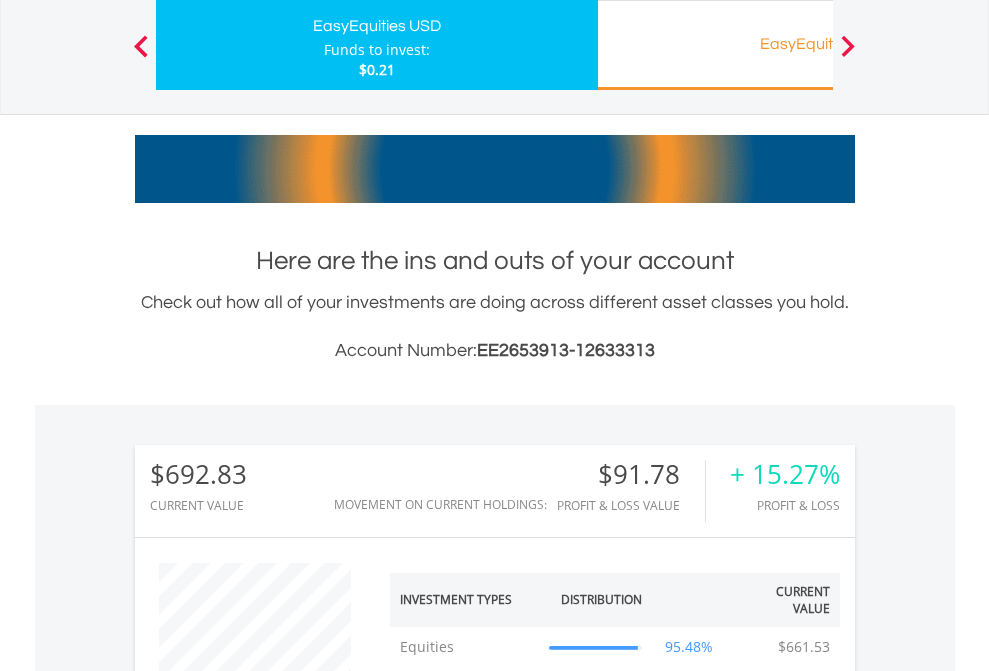 scroll, scrollTop: 999808, scrollLeft: 999687, axis: both 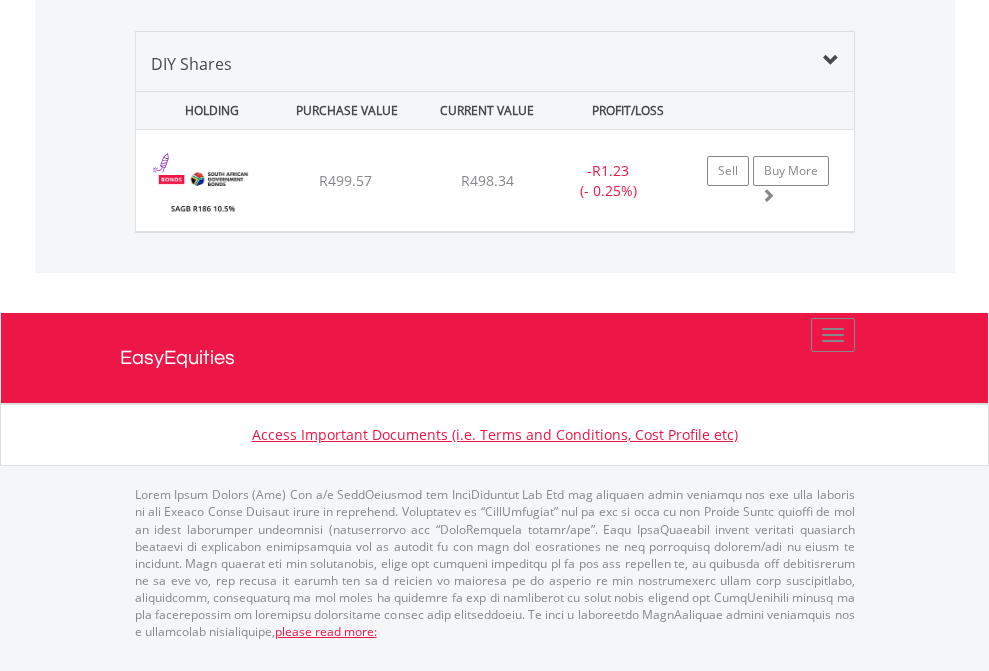 click on "EasyEquities EUR" at bounding box center (818, -1309) 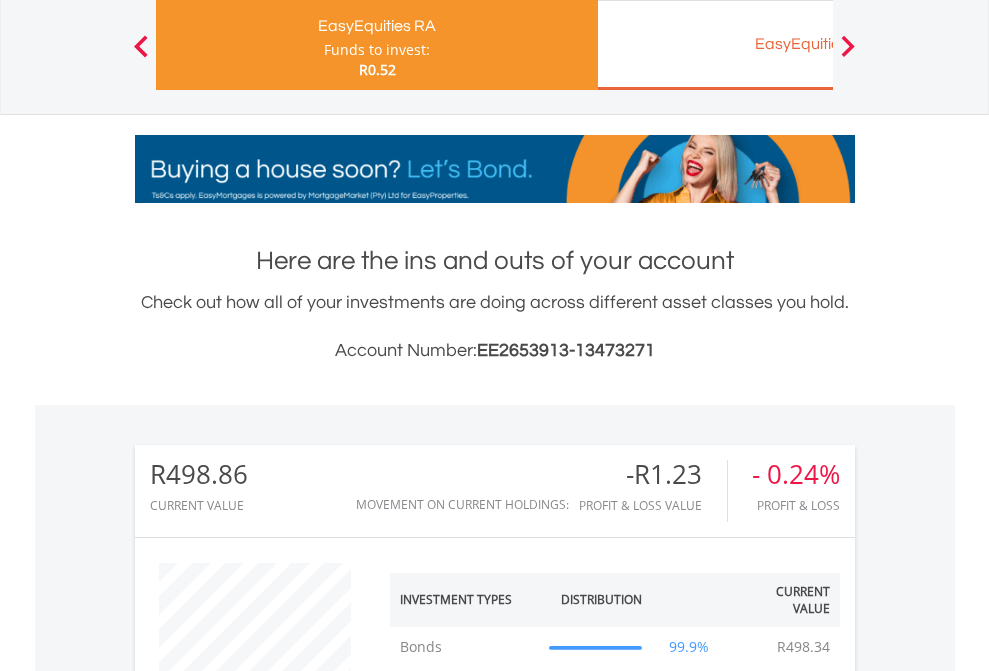 scroll, scrollTop: 999808, scrollLeft: 999687, axis: both 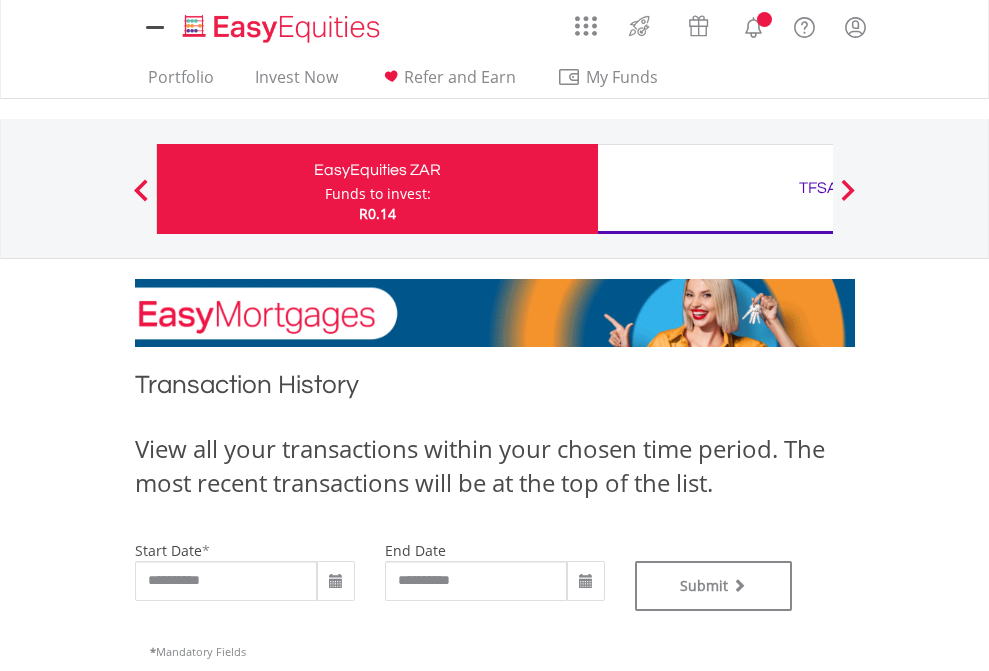 type on "**********" 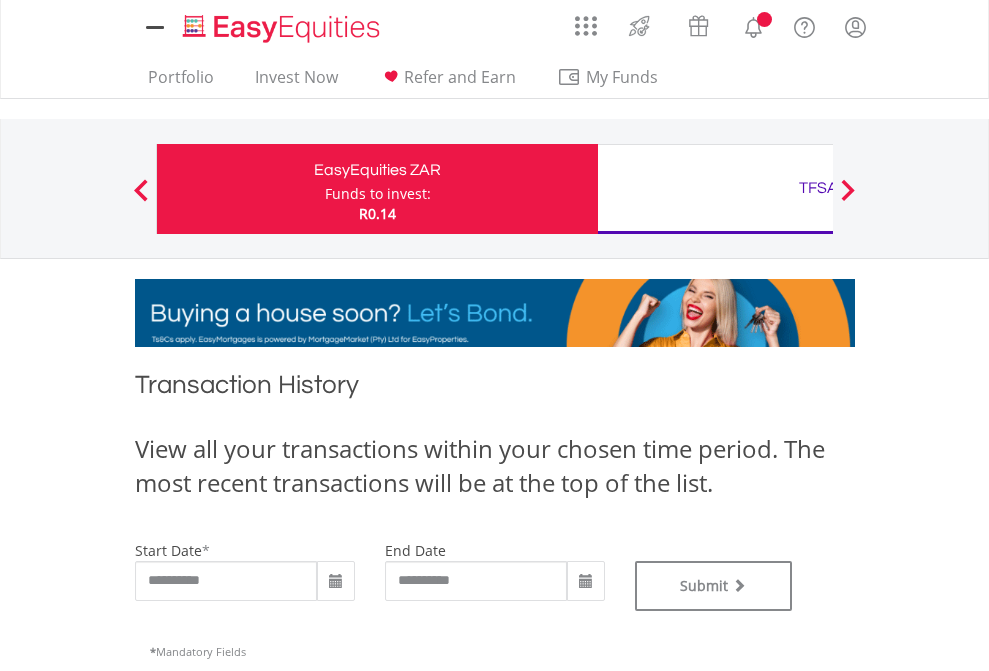 scroll, scrollTop: 0, scrollLeft: 0, axis: both 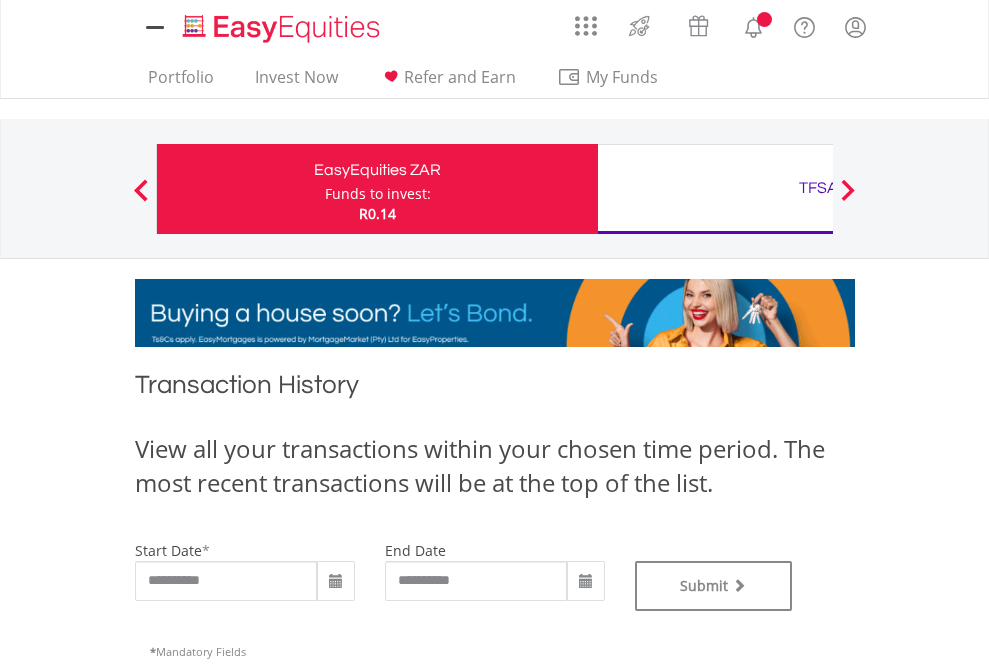 type on "**********" 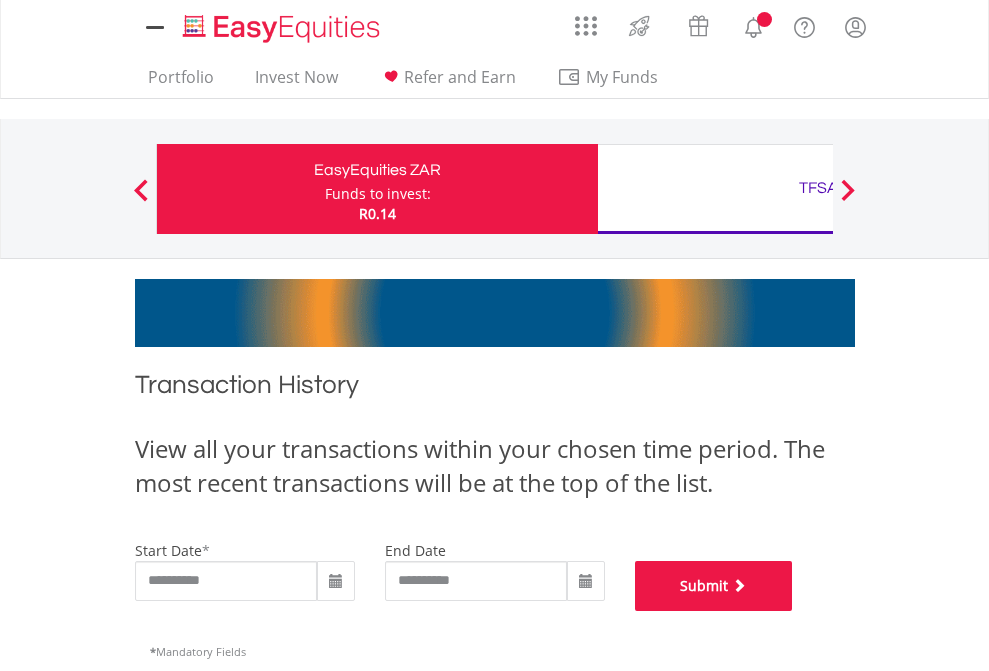 click on "Submit" at bounding box center (714, 586) 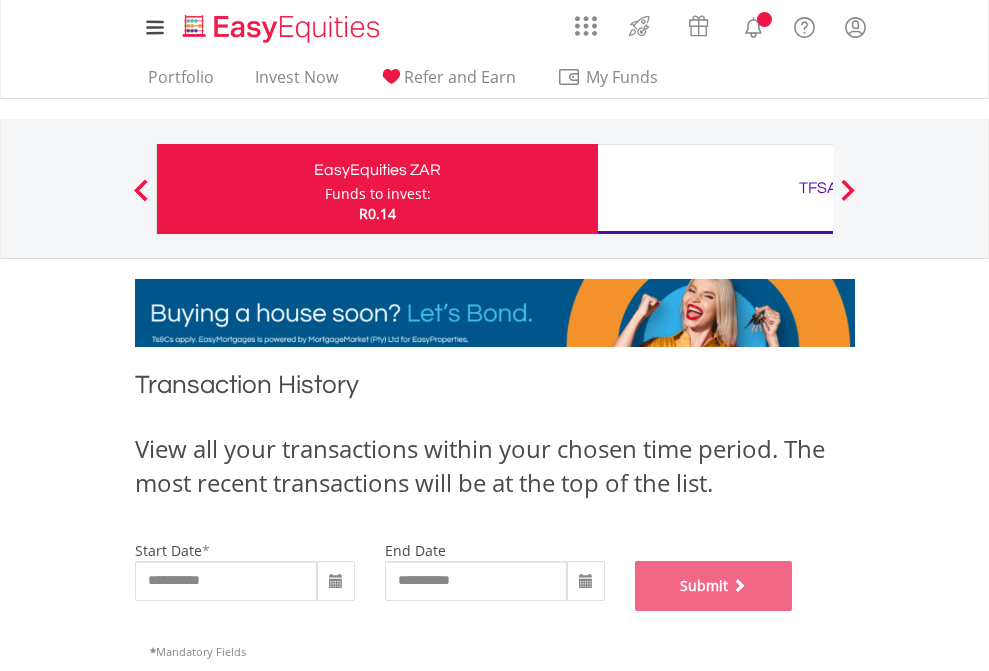 scroll, scrollTop: 811, scrollLeft: 0, axis: vertical 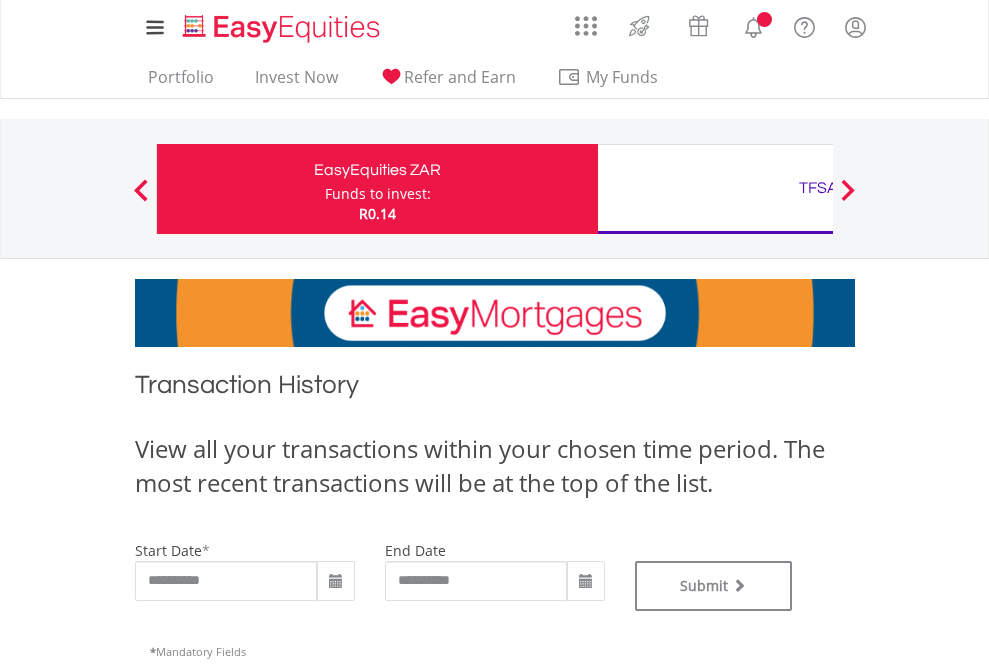 click on "TFSA" at bounding box center (818, 188) 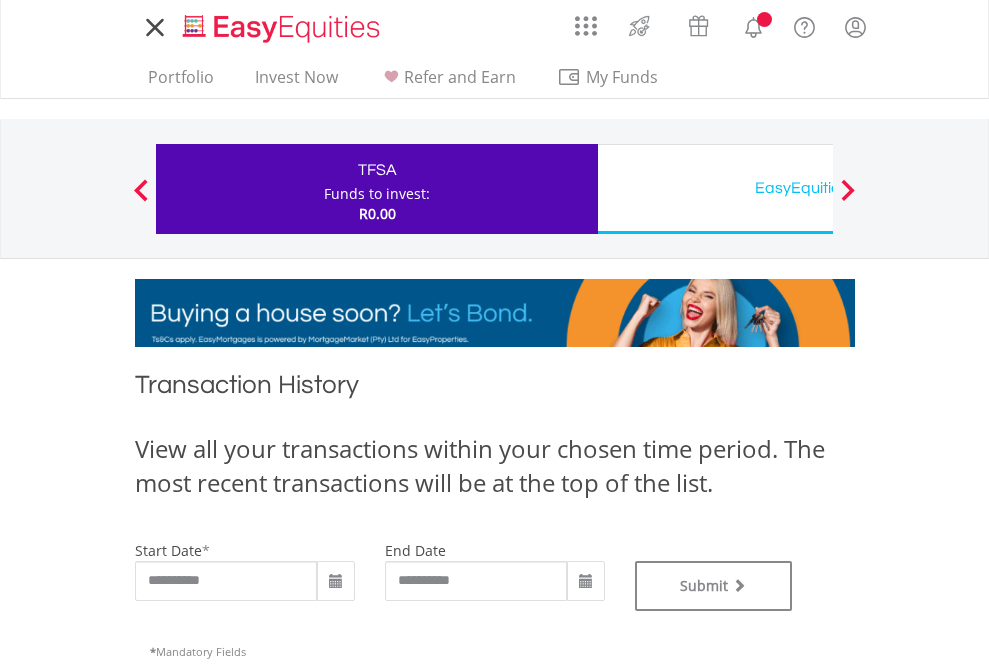 scroll, scrollTop: 0, scrollLeft: 0, axis: both 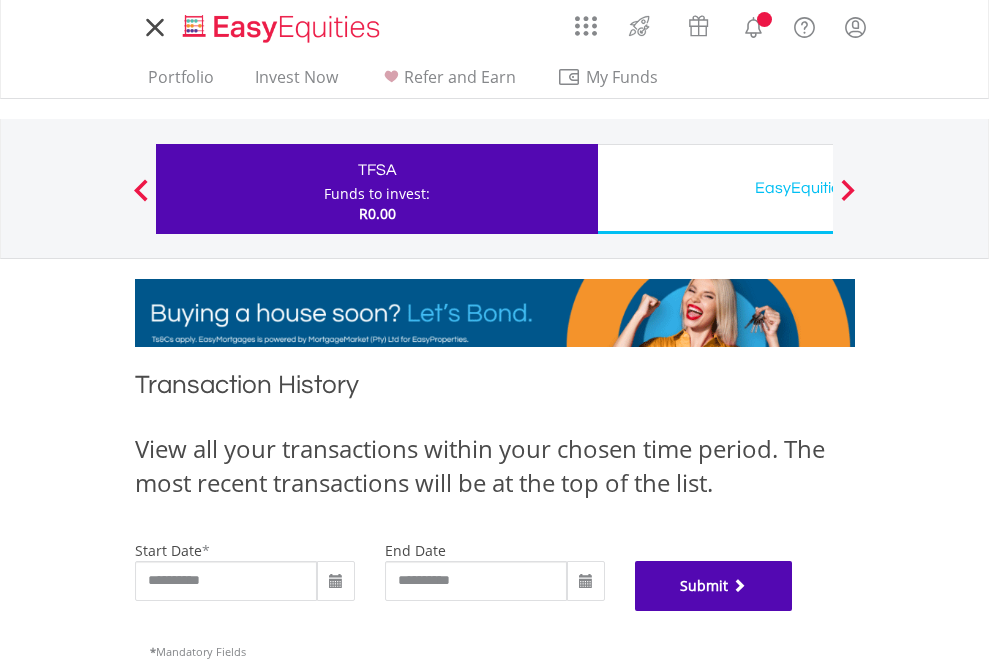 click on "Submit" at bounding box center [714, 586] 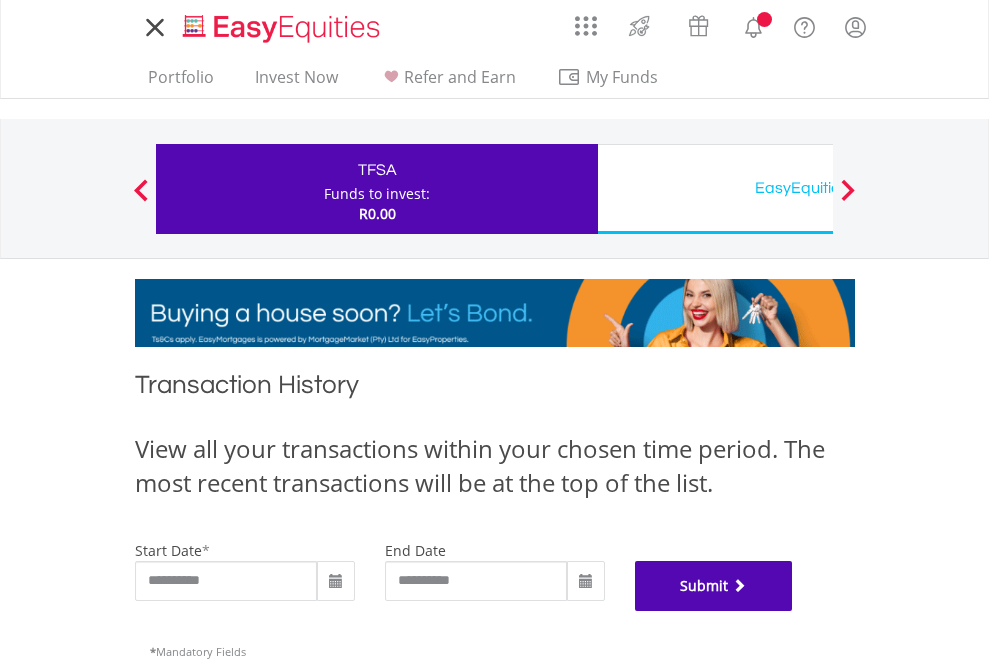 scroll, scrollTop: 811, scrollLeft: 0, axis: vertical 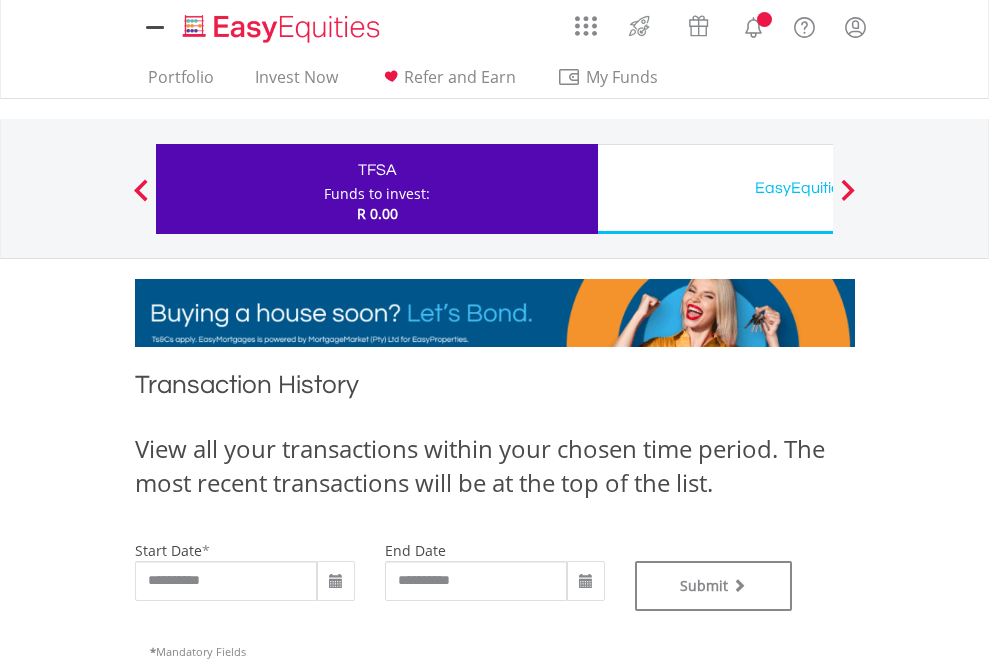 click on "EasyEquities USD" at bounding box center (818, 188) 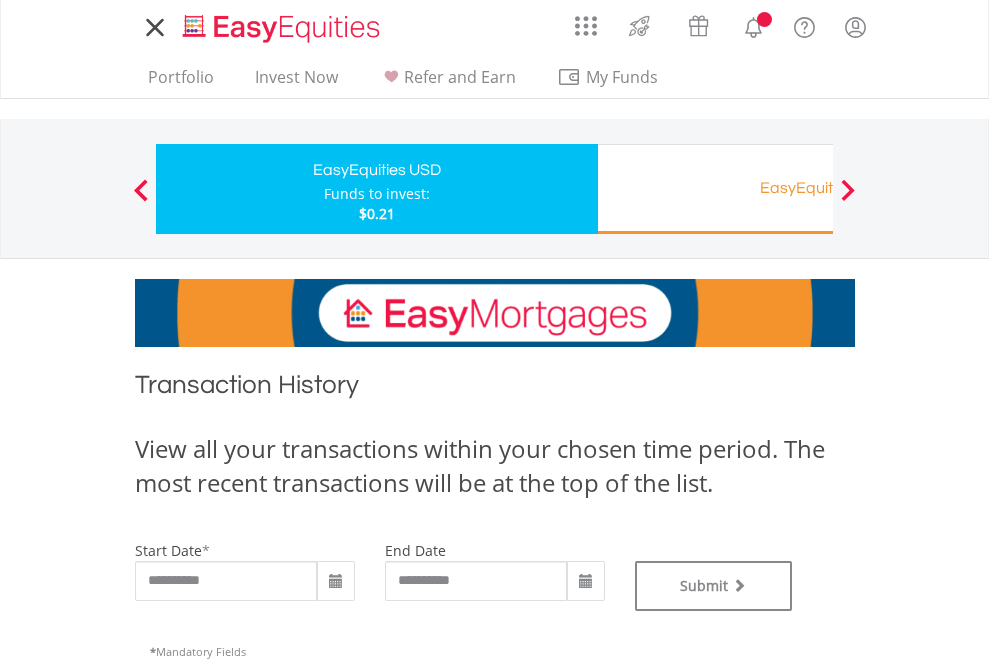 scroll, scrollTop: 0, scrollLeft: 0, axis: both 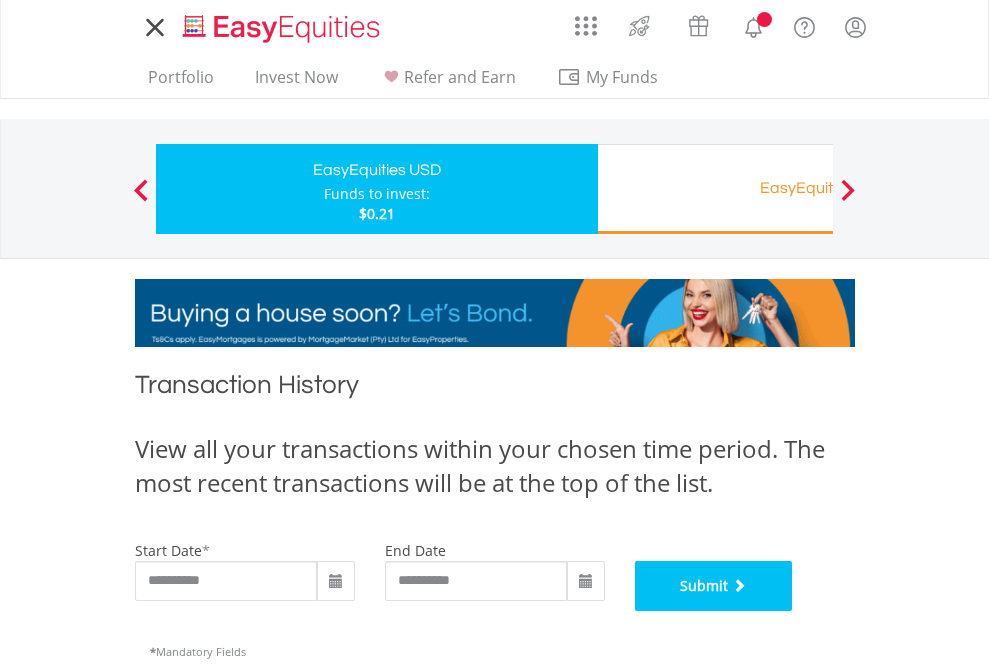 click on "Submit" at bounding box center [714, 586] 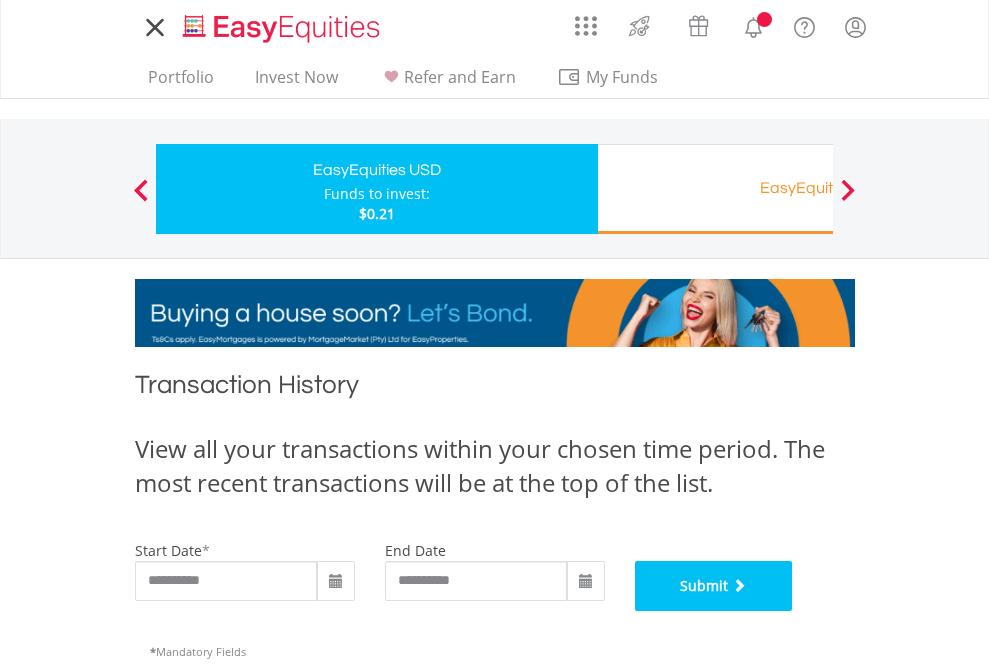 scroll, scrollTop: 811, scrollLeft: 0, axis: vertical 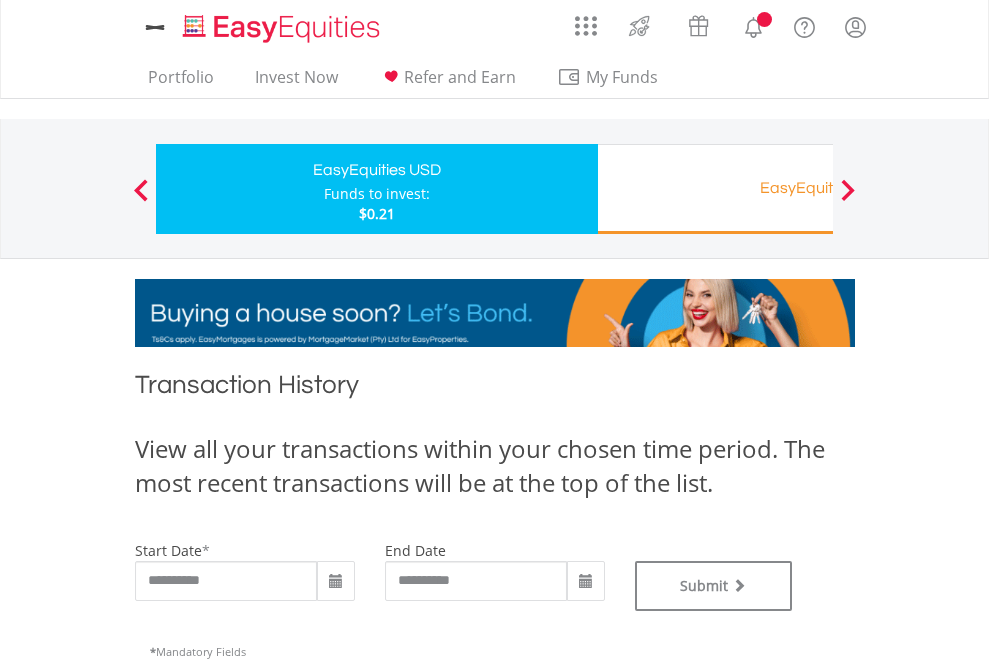 click on "EasyEquities RA" at bounding box center [818, 188] 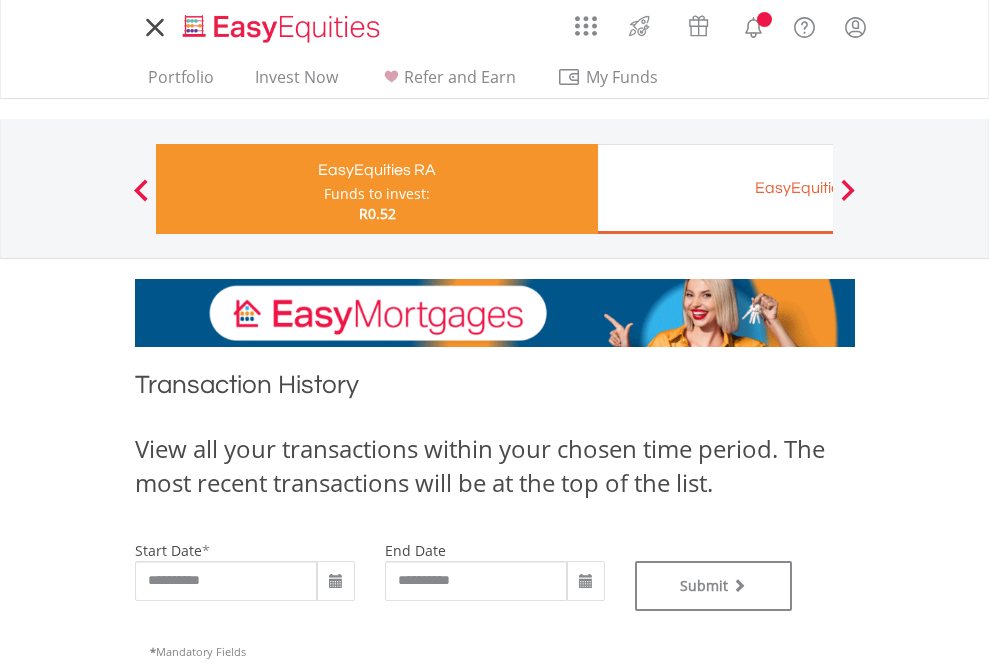 scroll, scrollTop: 0, scrollLeft: 0, axis: both 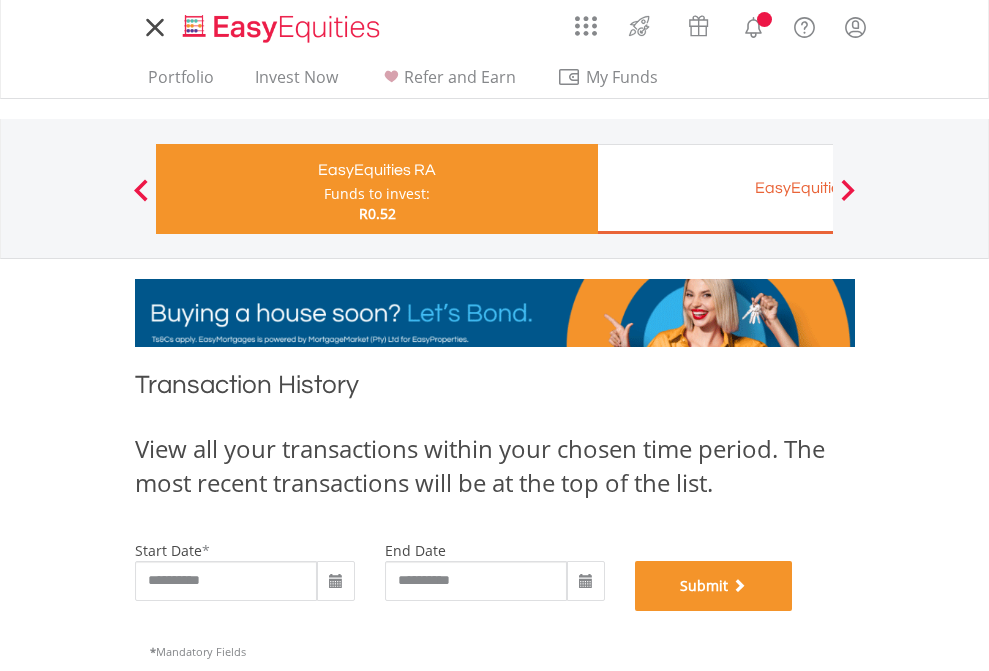 click on "Submit" at bounding box center (714, 586) 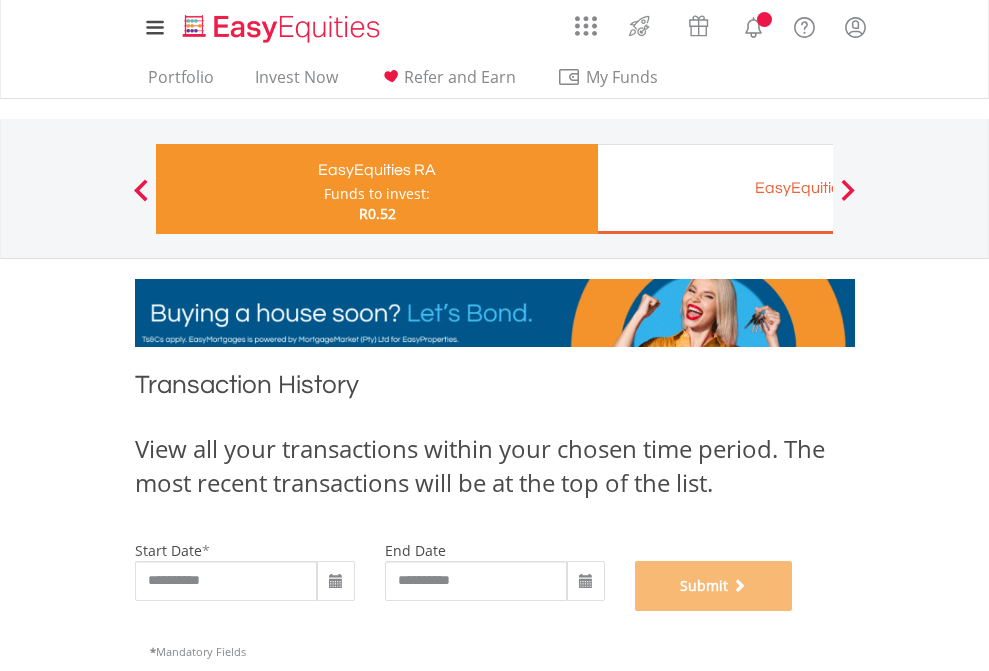 scroll, scrollTop: 811, scrollLeft: 0, axis: vertical 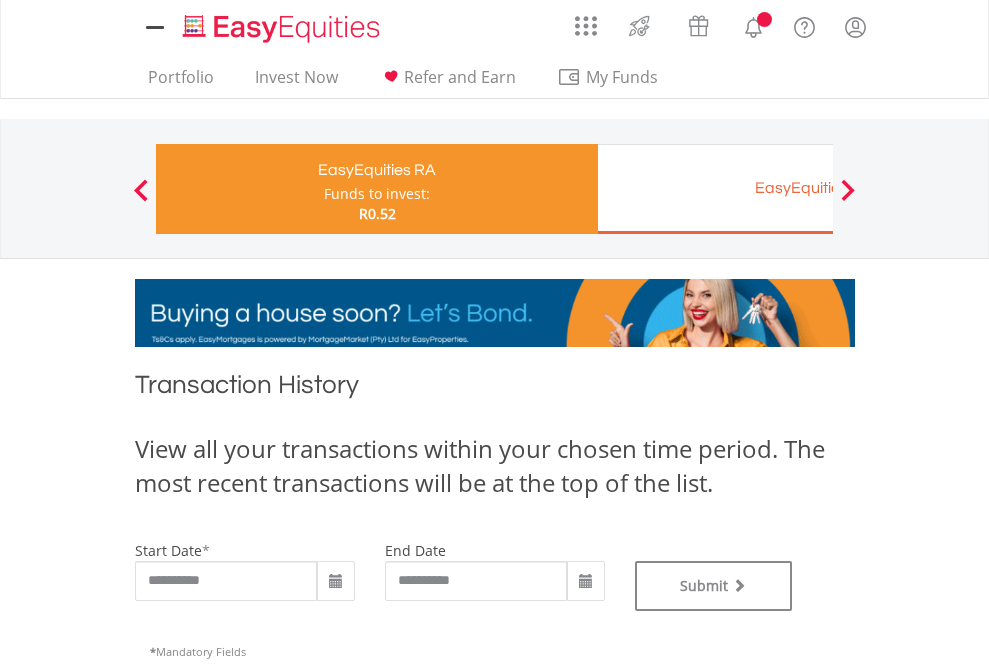 click on "EasyEquities EUR" at bounding box center [818, 188] 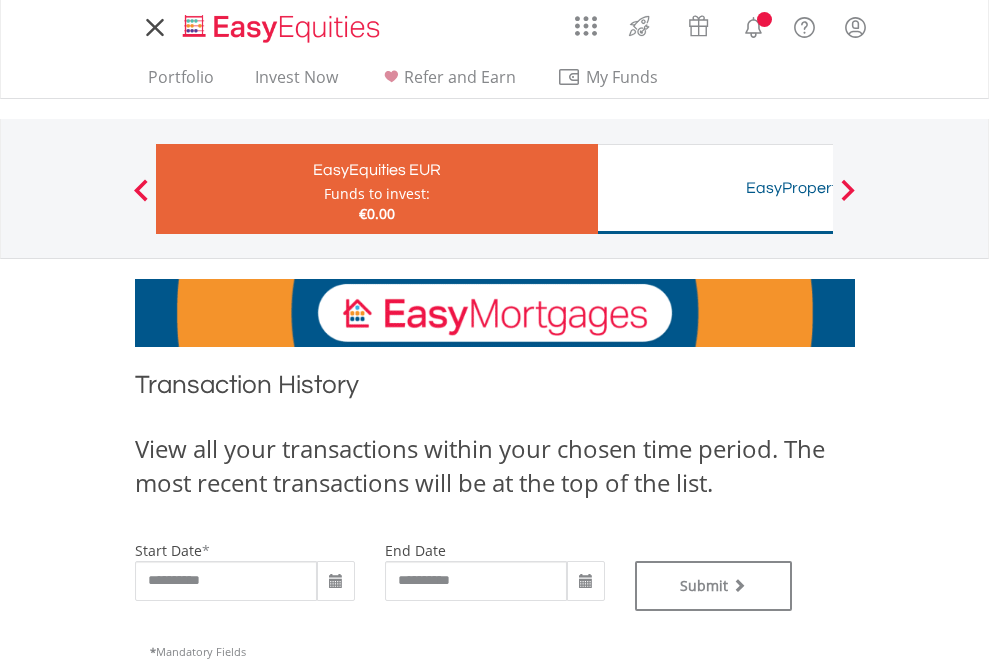 scroll, scrollTop: 0, scrollLeft: 0, axis: both 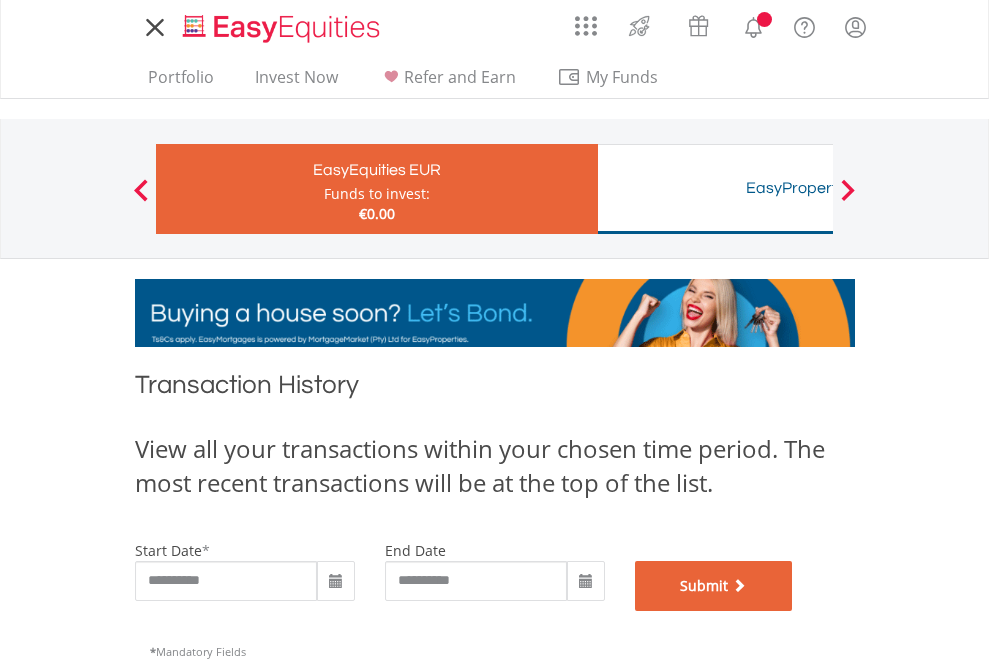 click on "Submit" at bounding box center [714, 586] 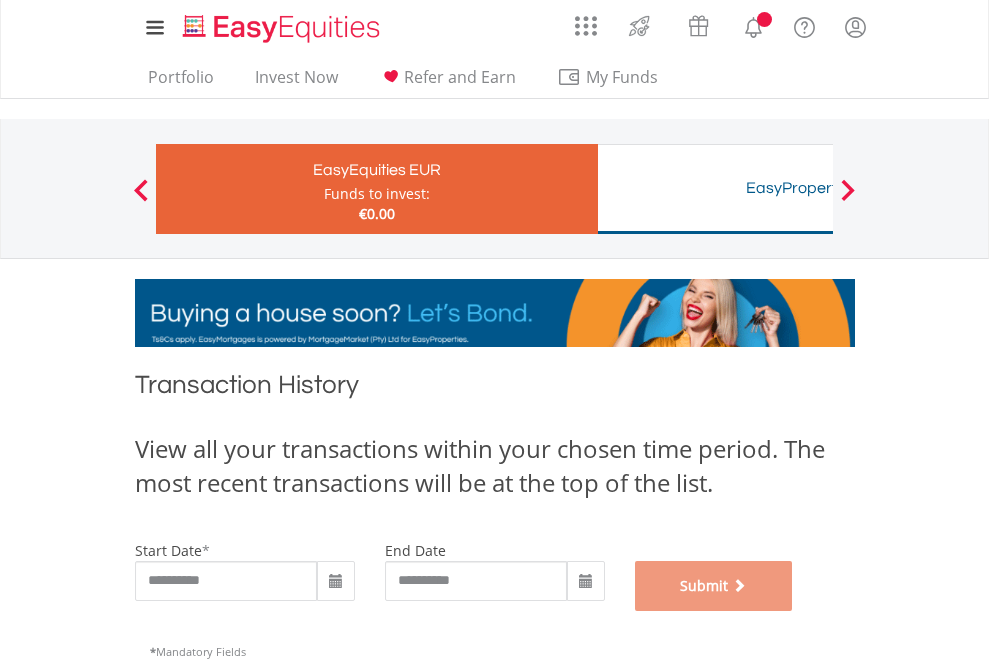 scroll, scrollTop: 811, scrollLeft: 0, axis: vertical 